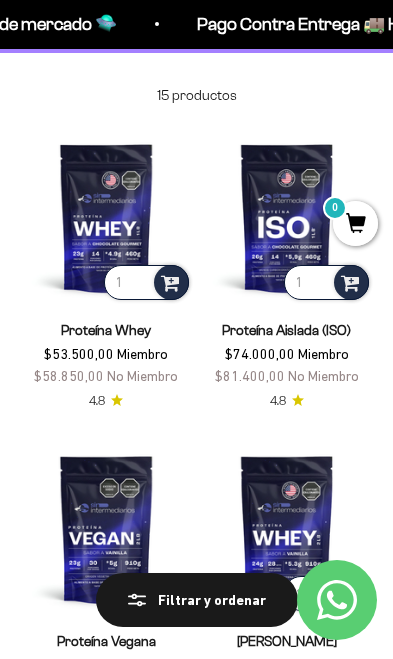 scroll, scrollTop: 105, scrollLeft: 0, axis: vertical 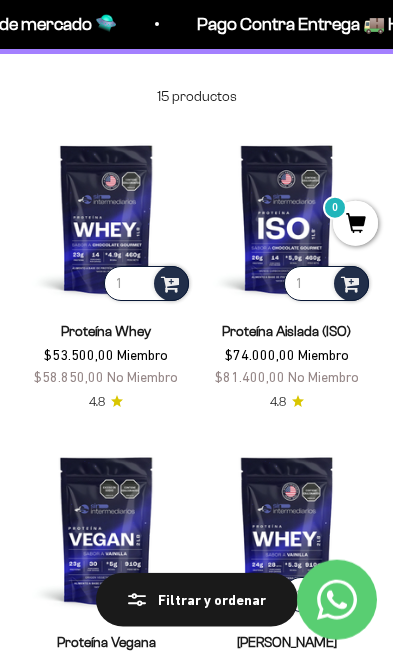 click on "$74.000,00   Miembro $81.400,00   No Miembro" at bounding box center (287, 366) 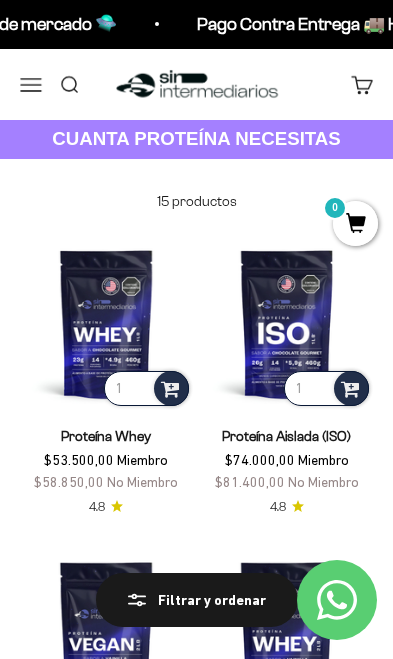 scroll, scrollTop: 106, scrollLeft: 0, axis: vertical 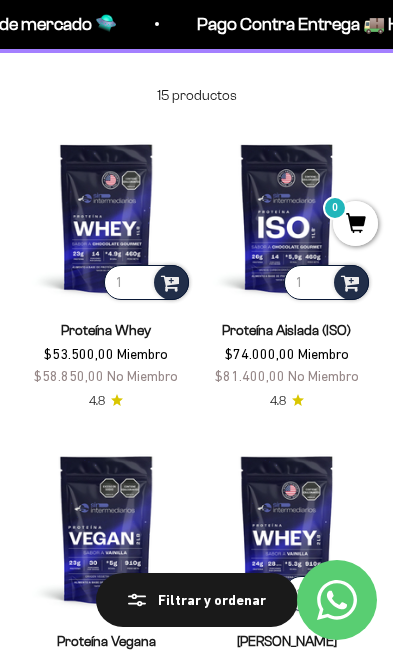click at bounding box center (106, 217) 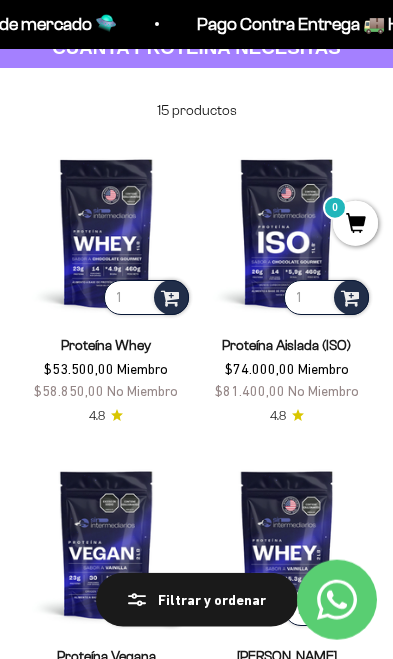 scroll, scrollTop: 0, scrollLeft: 0, axis: both 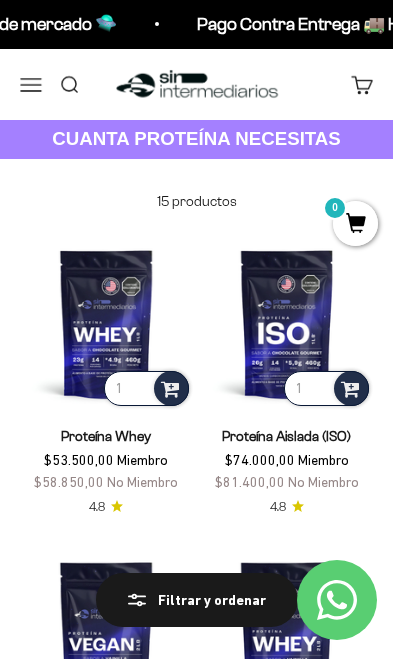 click on "Menú" at bounding box center [31, 84] 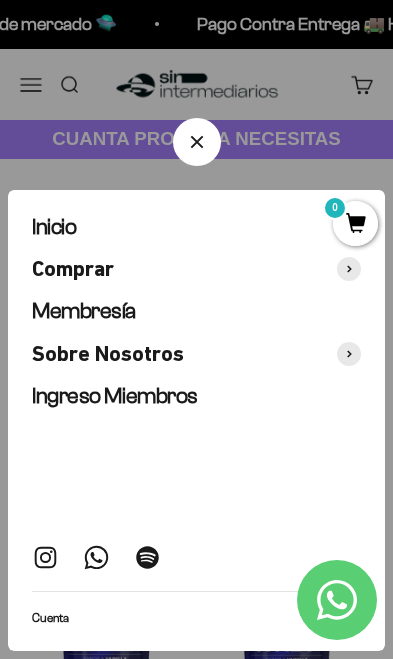 click on "Comprar" at bounding box center [196, 269] 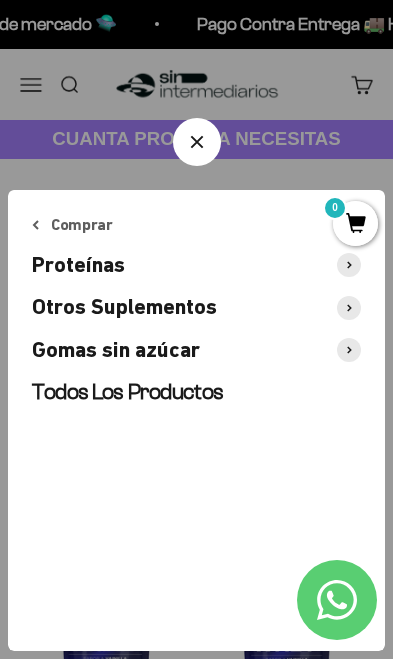 click on "Otros Suplementos" at bounding box center [196, 307] 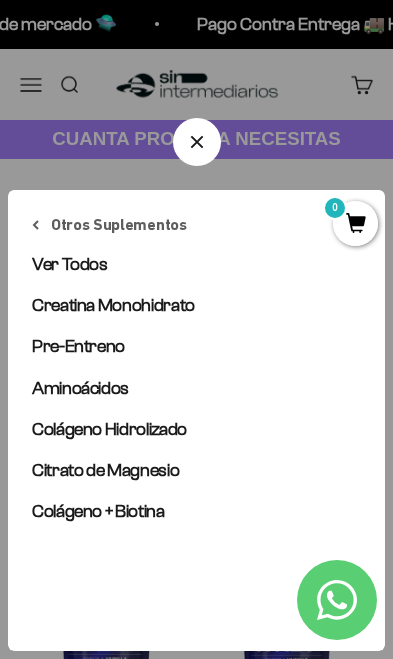 click on "Creatina Monohidrato" at bounding box center [113, 305] 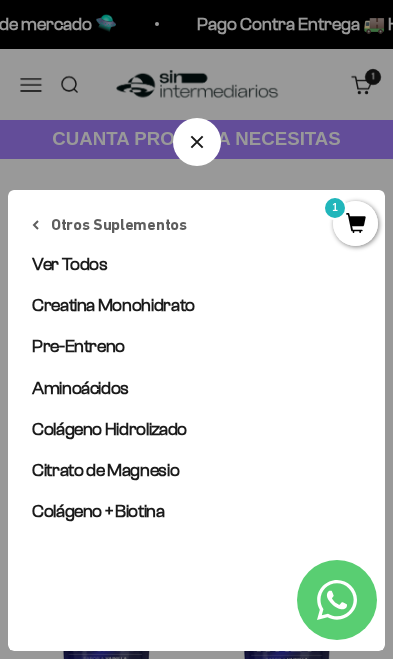click 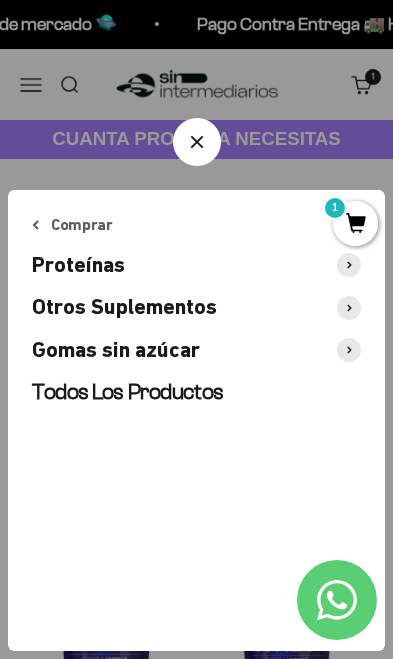 click 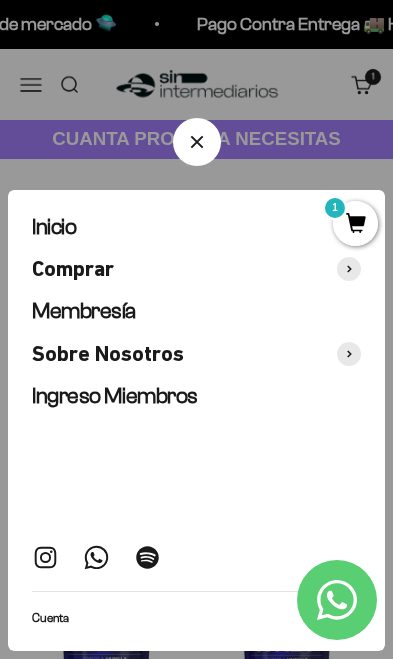 click on "Inicio" at bounding box center (54, 226) 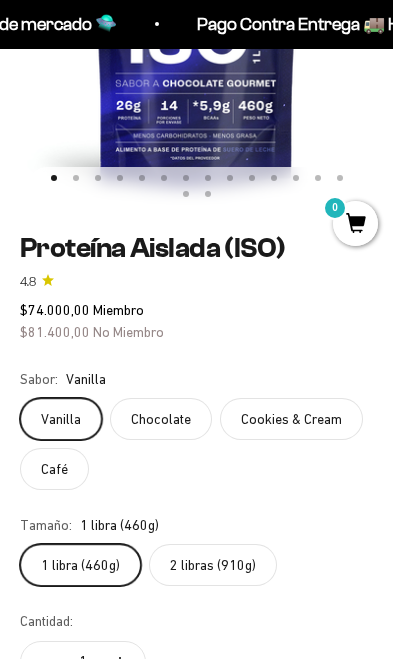 scroll, scrollTop: 354, scrollLeft: 0, axis: vertical 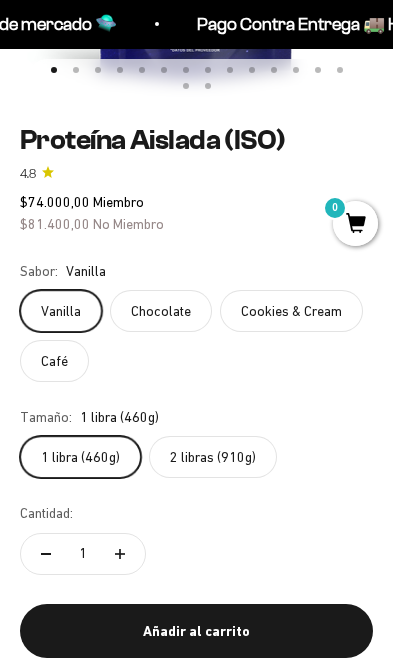 click on "2 libras (910g)" 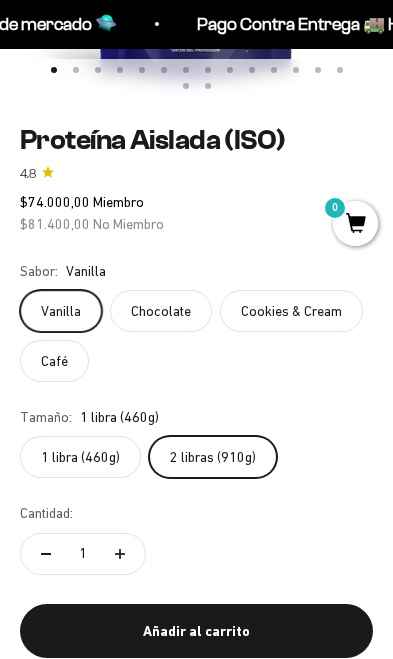 scroll, scrollTop: 0, scrollLeft: 790, axis: horizontal 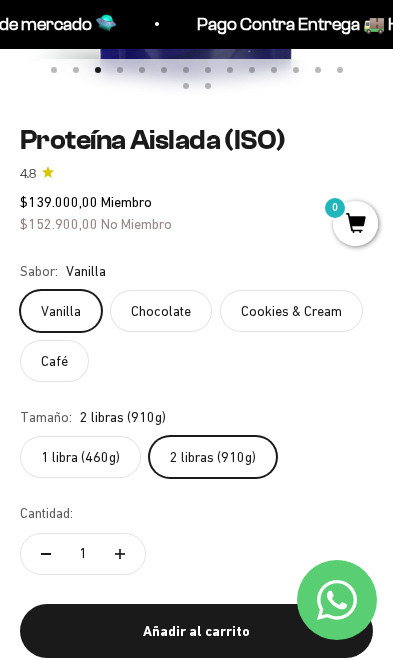 click on "1 libra (460g)" 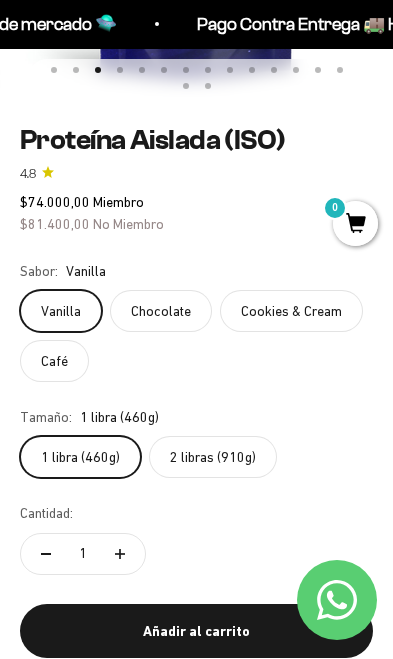 click on "2 libras (910g)" 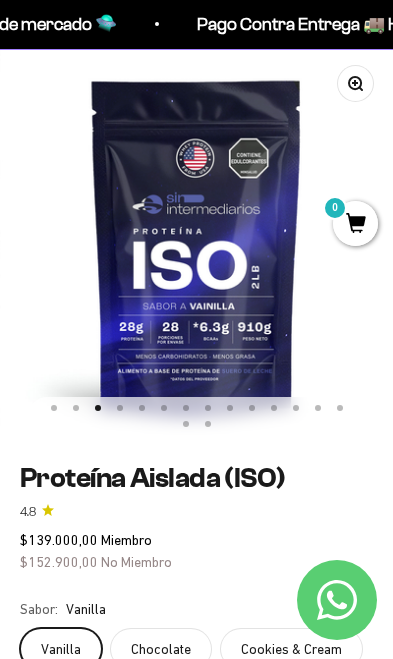 scroll, scrollTop: 100, scrollLeft: 0, axis: vertical 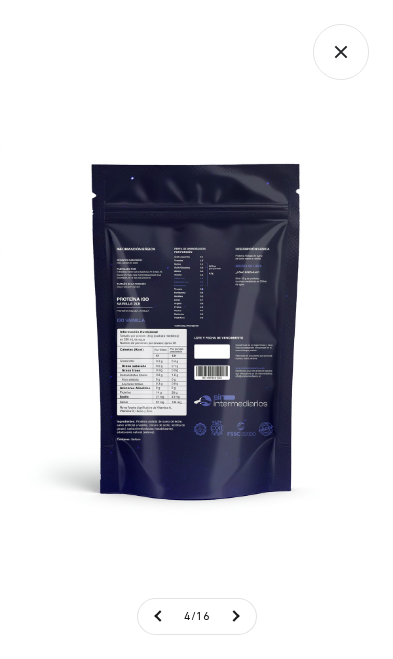 click 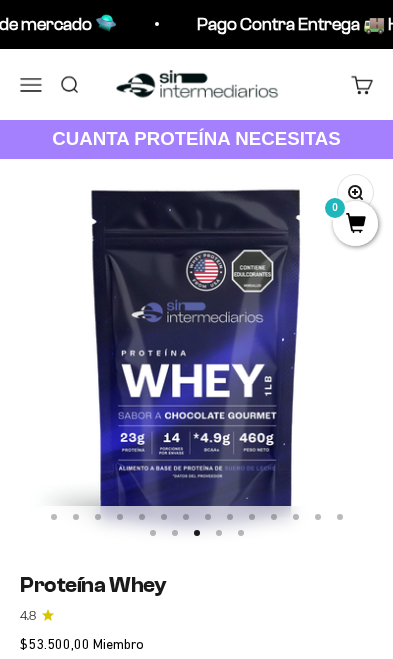 scroll, scrollTop: 0, scrollLeft: 0, axis: both 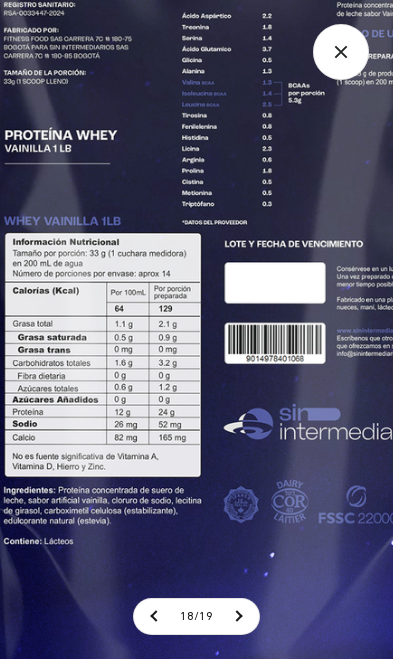 click at bounding box center (218, 211) 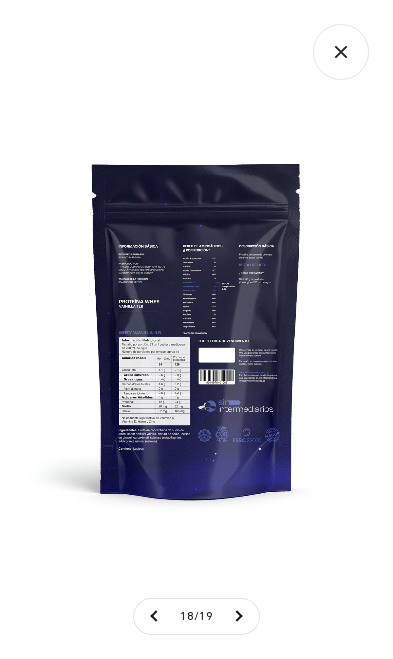 click 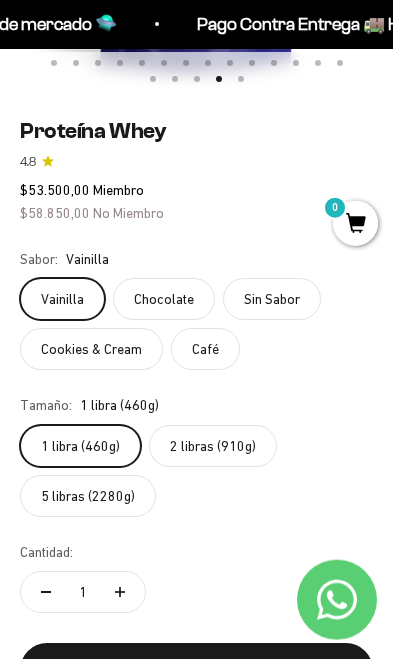 scroll, scrollTop: 455, scrollLeft: 0, axis: vertical 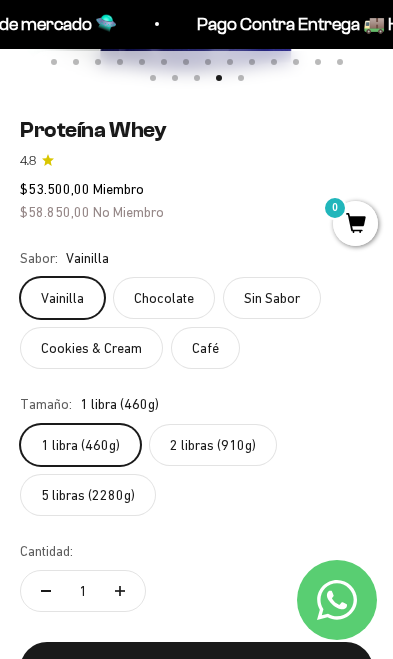 click on "Café" 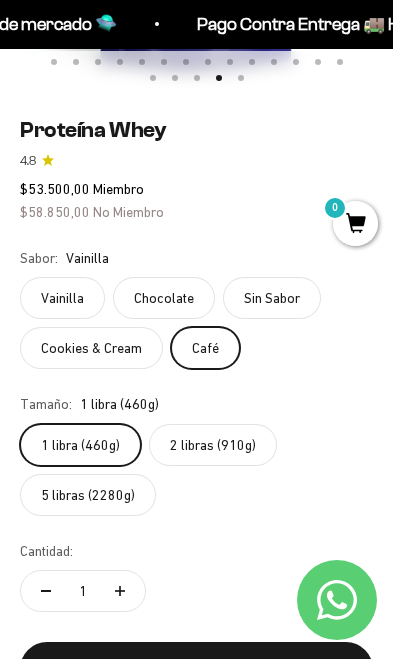 scroll, scrollTop: 0, scrollLeft: 5530, axis: horizontal 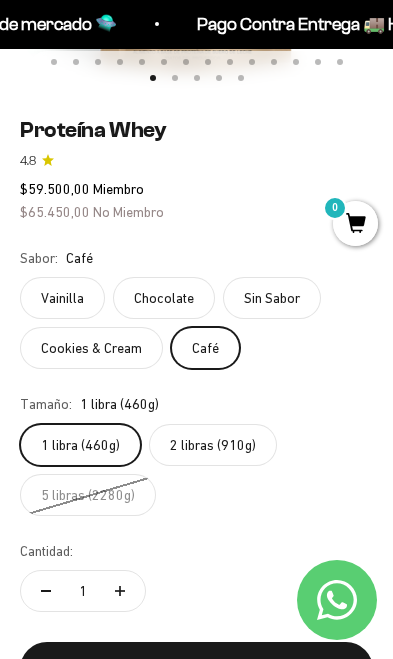 click on "2 libras (910g)" 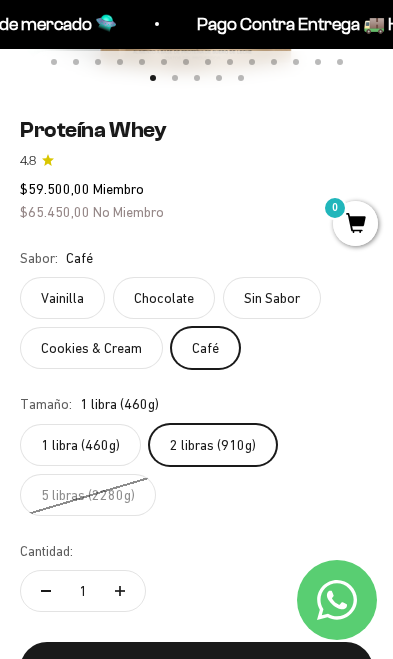 scroll, scrollTop: 0, scrollLeft: 7110, axis: horizontal 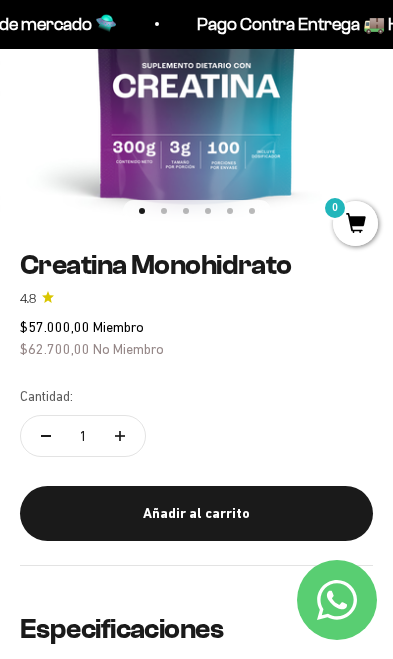 click on "Añadir al carrito" at bounding box center [196, 513] 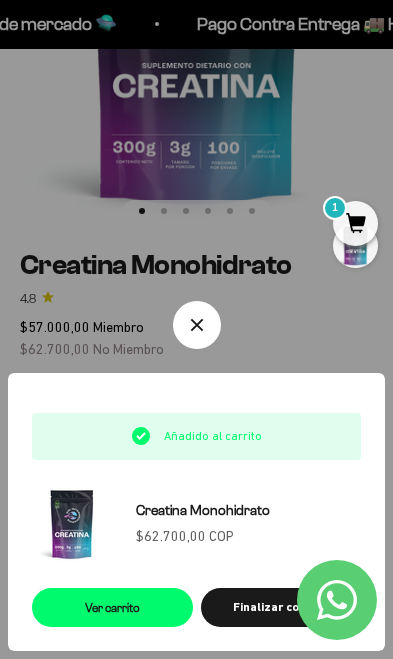 click 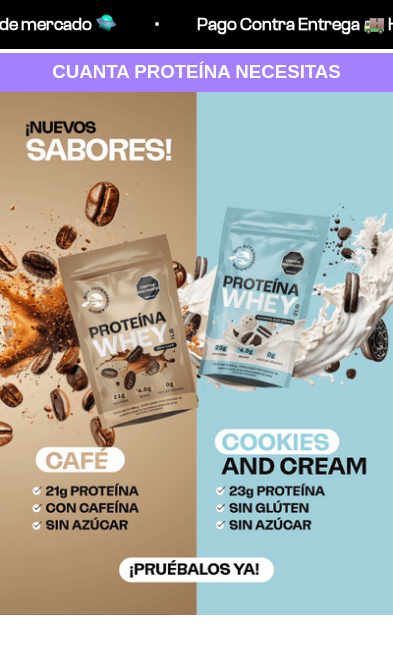 scroll, scrollTop: 73, scrollLeft: 0, axis: vertical 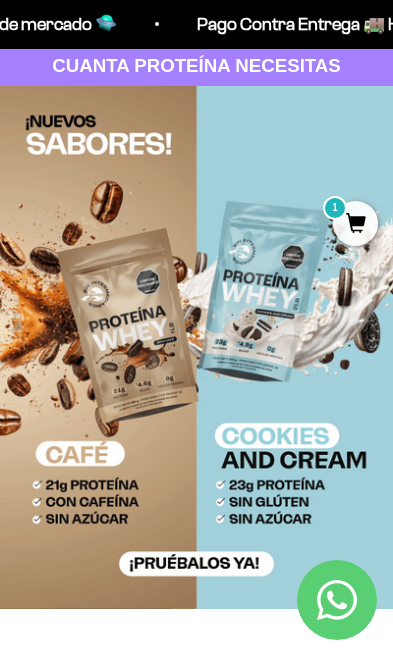 click at bounding box center [196, 348] 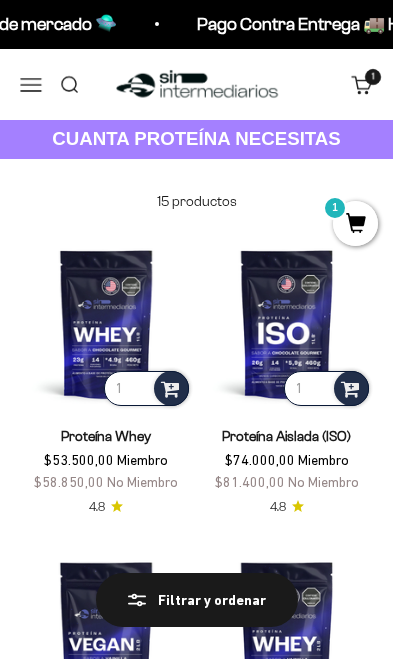scroll, scrollTop: 0, scrollLeft: 0, axis: both 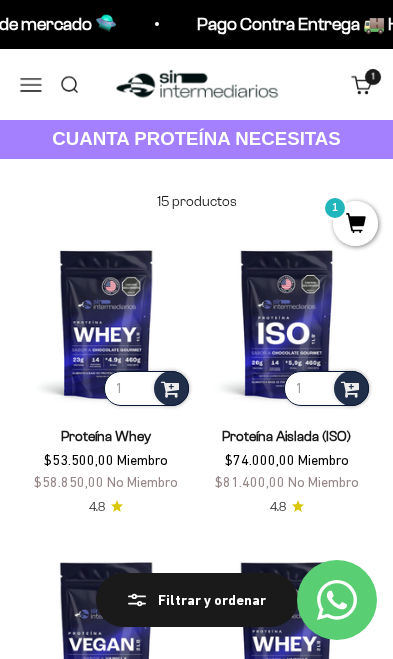 click at bounding box center (106, 323) 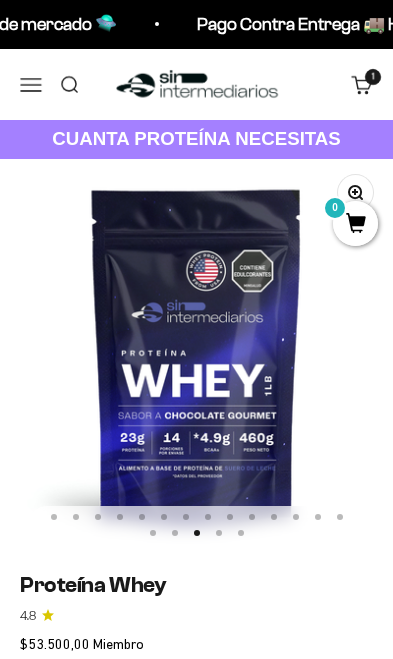 scroll, scrollTop: 0, scrollLeft: 0, axis: both 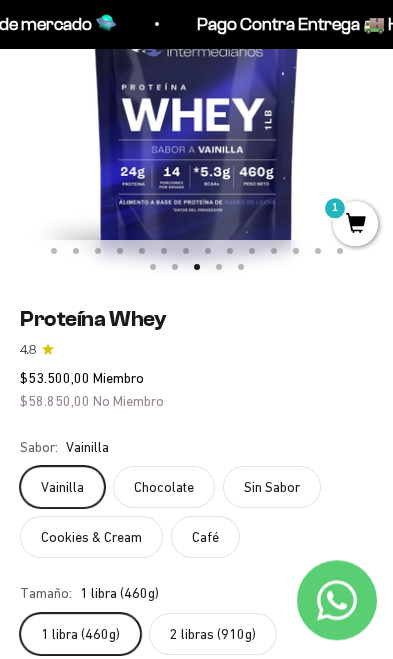click on "2 libras (910g)" 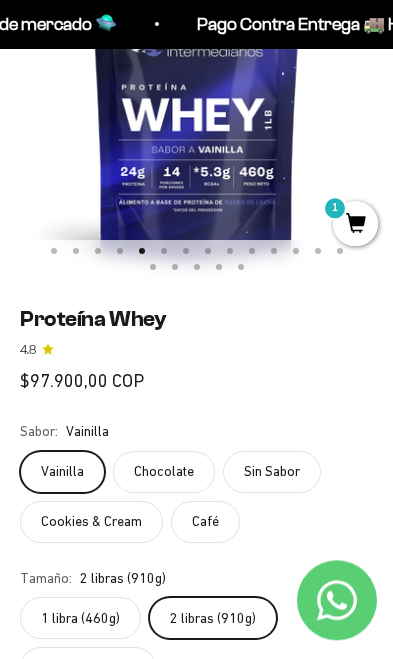scroll, scrollTop: 266, scrollLeft: 0, axis: vertical 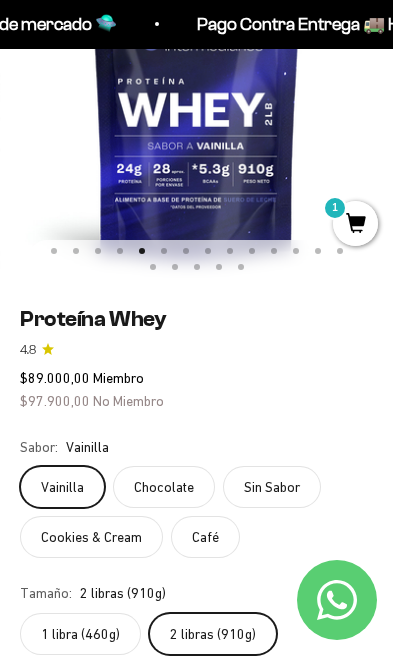 click on "Café" 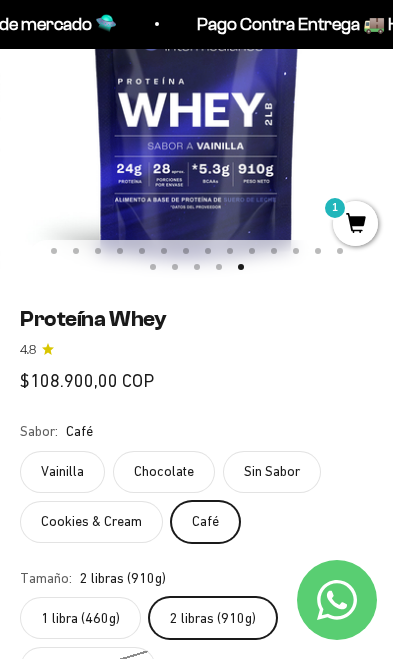 scroll, scrollTop: 0, scrollLeft: 7110, axis: horizontal 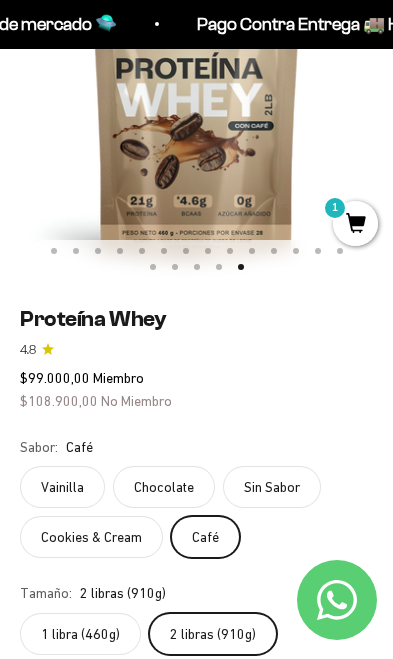click on "Vainilla" 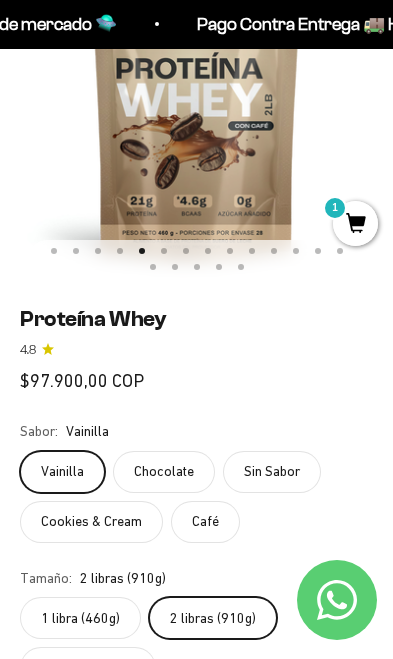 scroll, scrollTop: 0, scrollLeft: 1580, axis: horizontal 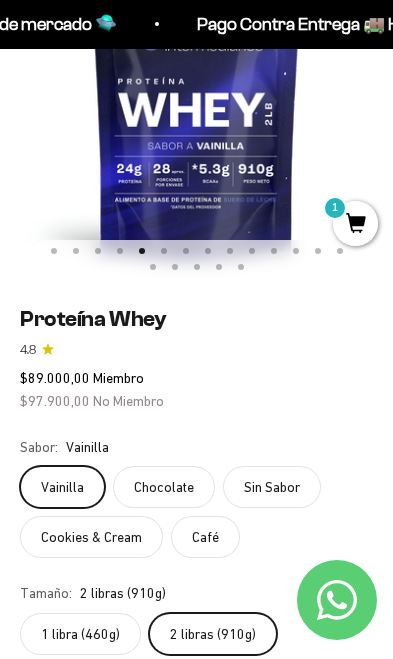 click on "Chocolate" 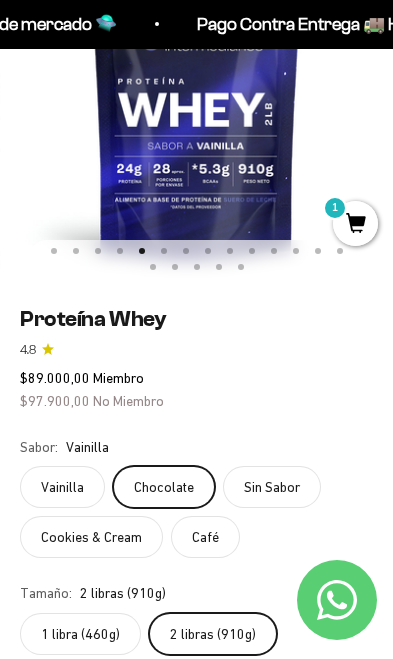 scroll, scrollTop: 0, scrollLeft: 790, axis: horizontal 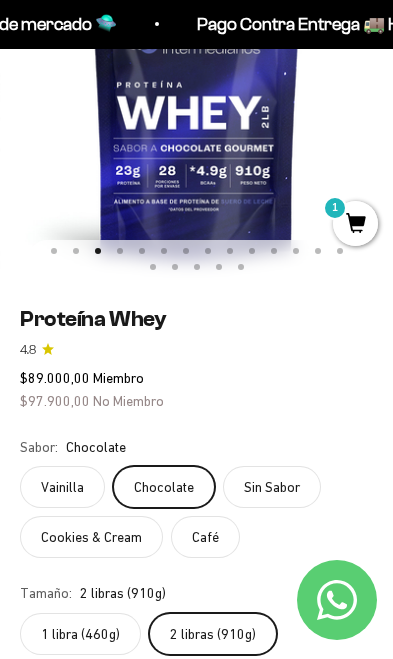 click on "Cookies & Cream" 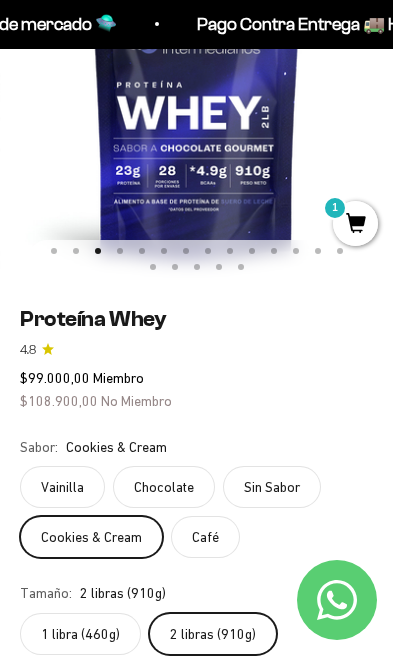 click on "Chocolate" 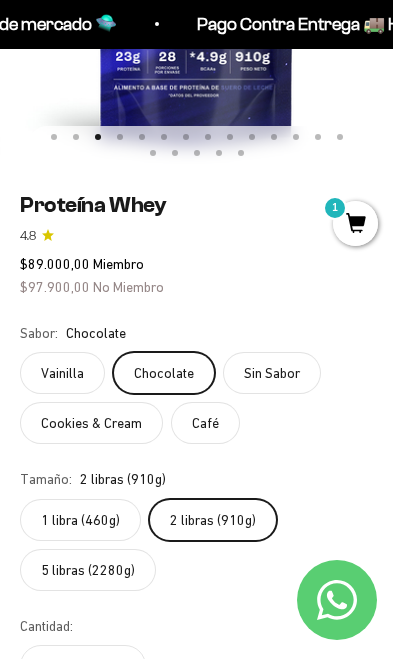 scroll, scrollTop: 383, scrollLeft: 0, axis: vertical 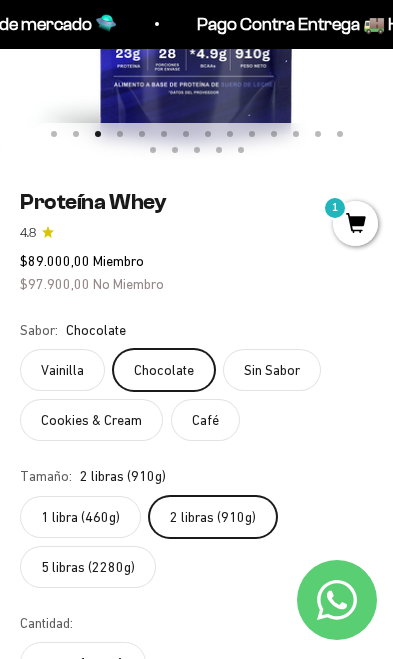 click on "5 libras (2280g)" 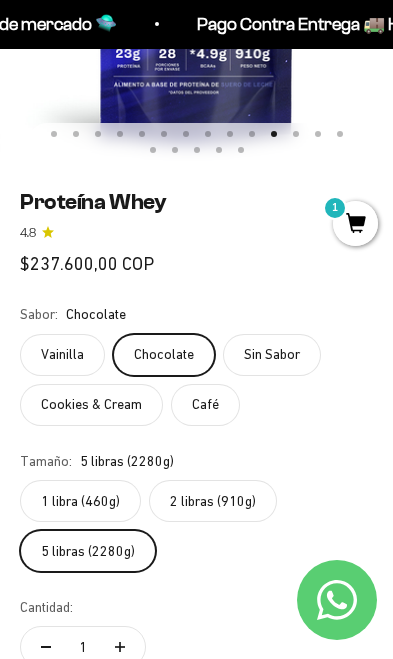 scroll, scrollTop: 0, scrollLeft: 3950, axis: horizontal 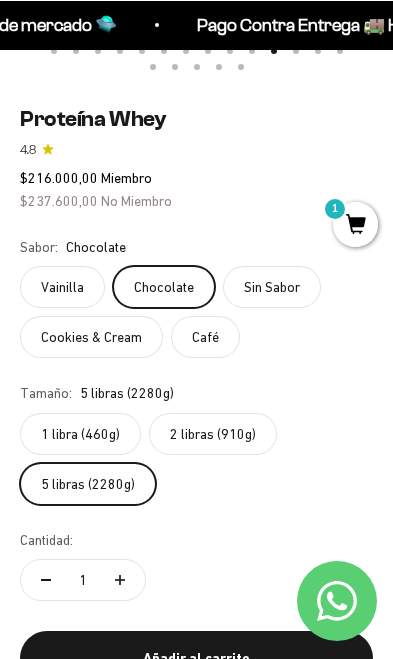 click on "Añadir al carrito" at bounding box center (196, 657) 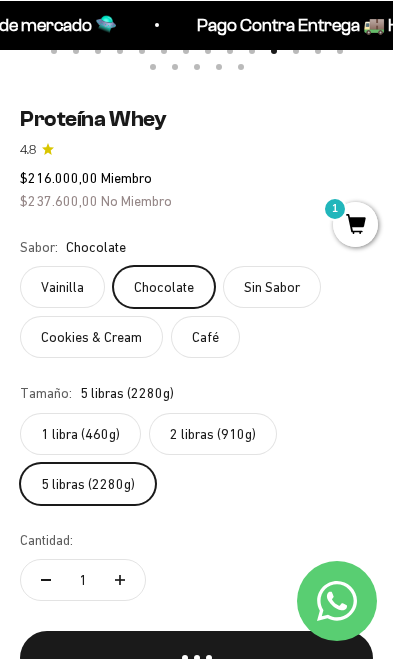 scroll, scrollTop: 466, scrollLeft: 0, axis: vertical 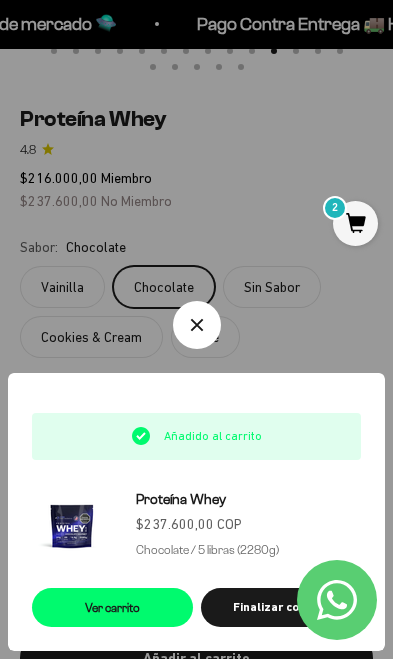 click on "Ver carrito" at bounding box center [112, 607] 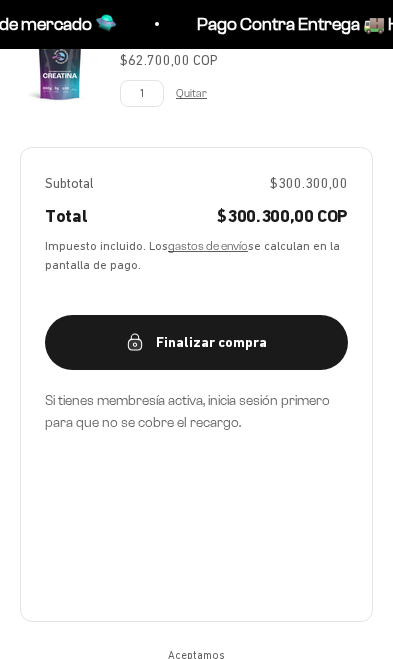 scroll, scrollTop: 443, scrollLeft: 0, axis: vertical 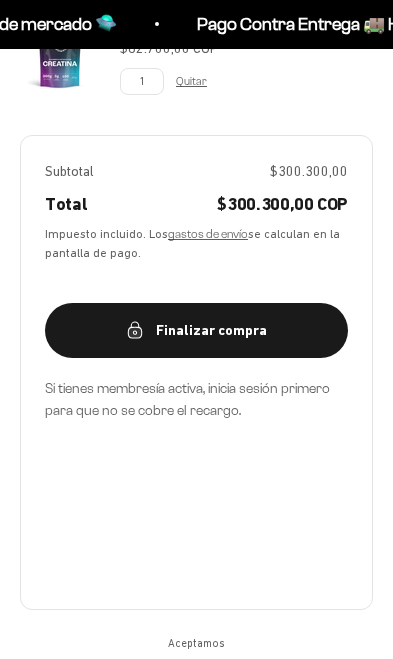 click on "gastos de envío" at bounding box center [208, 233] 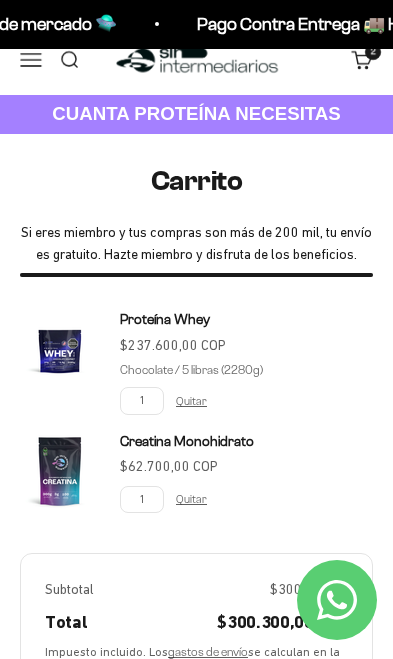 scroll, scrollTop: 0, scrollLeft: 0, axis: both 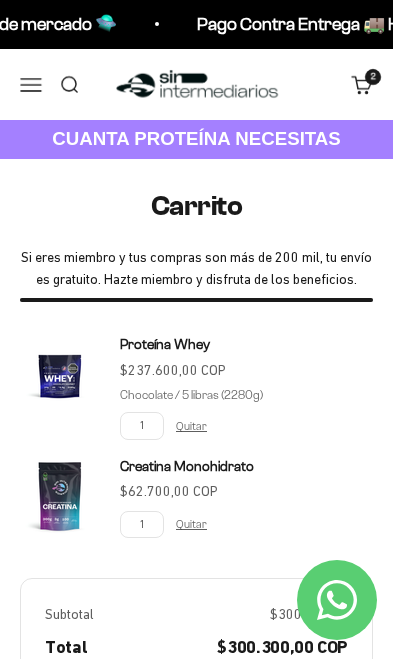 click on "Quitar" at bounding box center (191, 426) 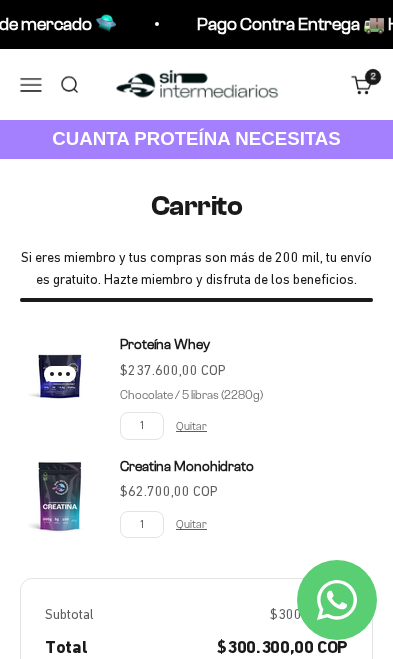 scroll, scrollTop: 11, scrollLeft: 0, axis: vertical 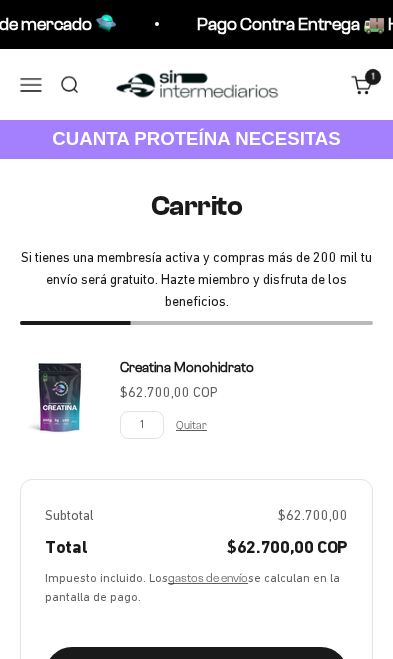 click on "Menú" at bounding box center (31, 84) 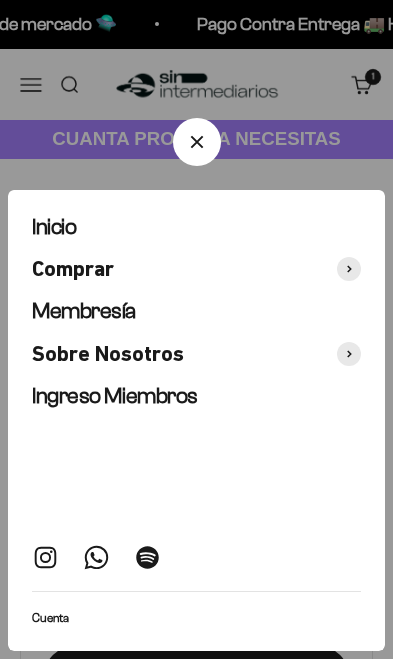 click at bounding box center [349, 269] 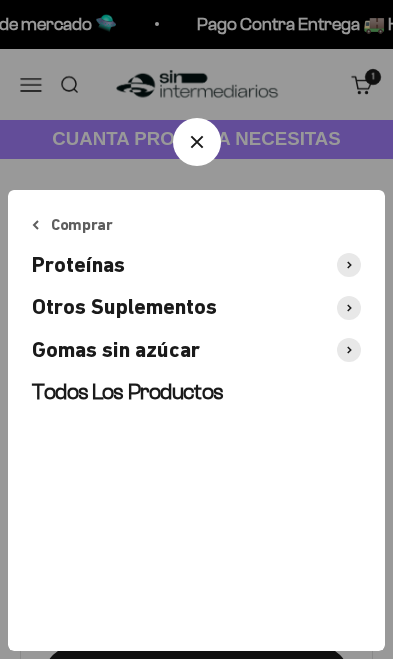 click at bounding box center (349, 265) 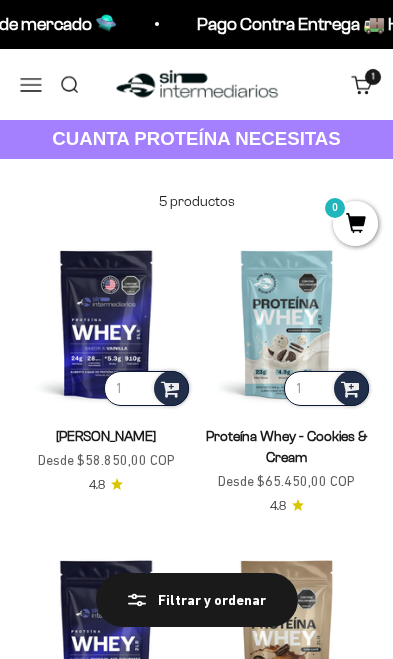 scroll, scrollTop: 0, scrollLeft: 0, axis: both 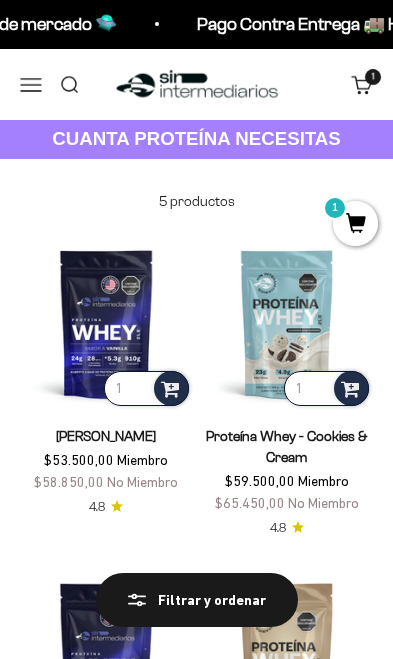 click on "Proteína Whey - Vainilla" at bounding box center (106, 436) 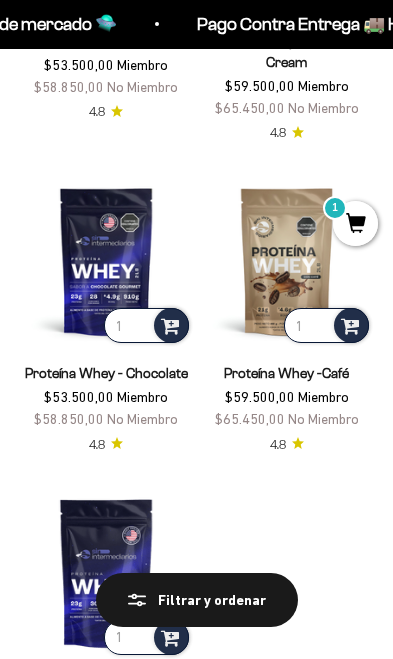 scroll, scrollTop: 395, scrollLeft: 0, axis: vertical 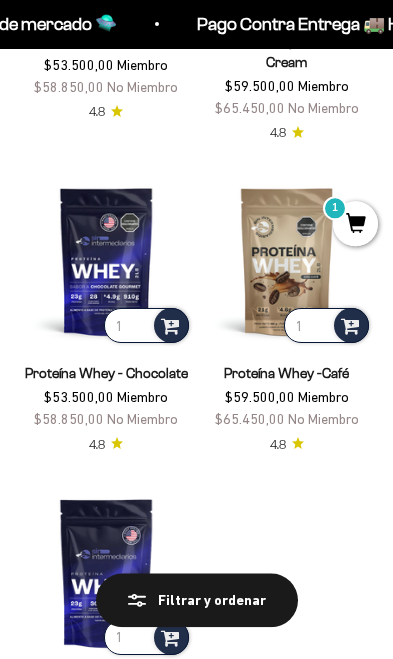 click on "Proteína Whey - Chocolate" at bounding box center (106, 373) 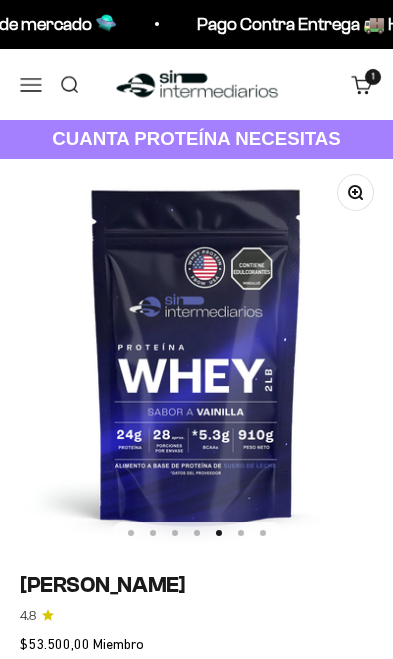 scroll, scrollTop: 242, scrollLeft: 0, axis: vertical 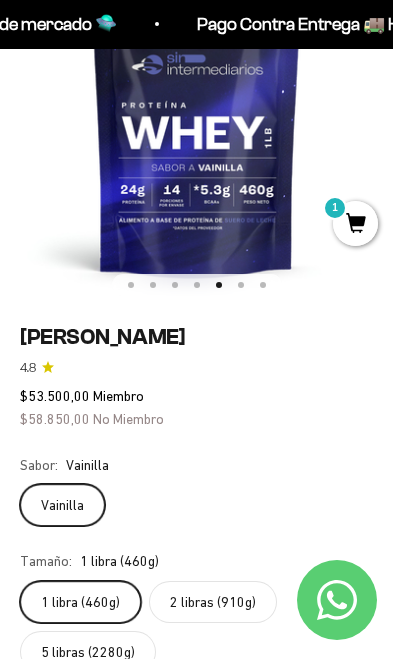 click on "2 libras (910g)" 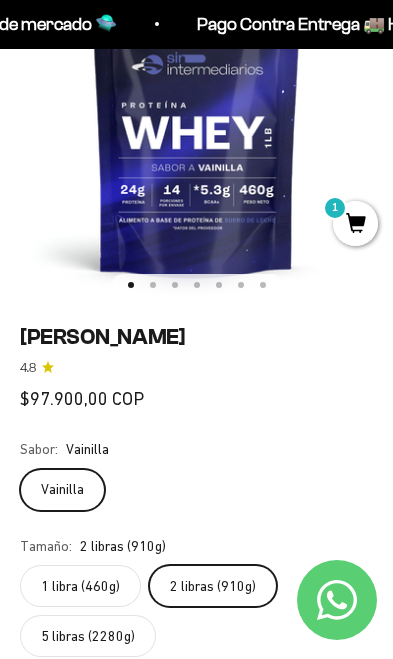 scroll, scrollTop: 0, scrollLeft: 0, axis: both 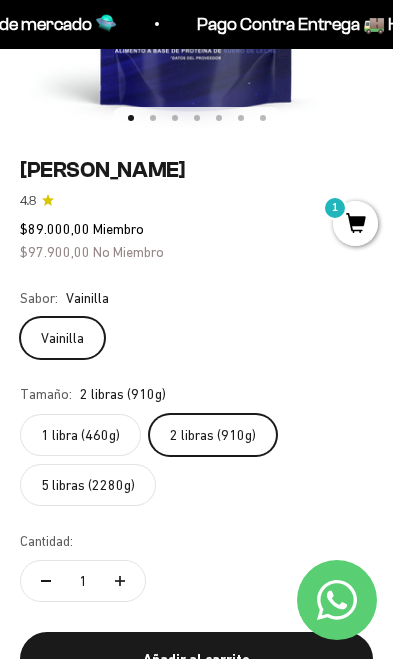 click on "5 libras (2280g)" 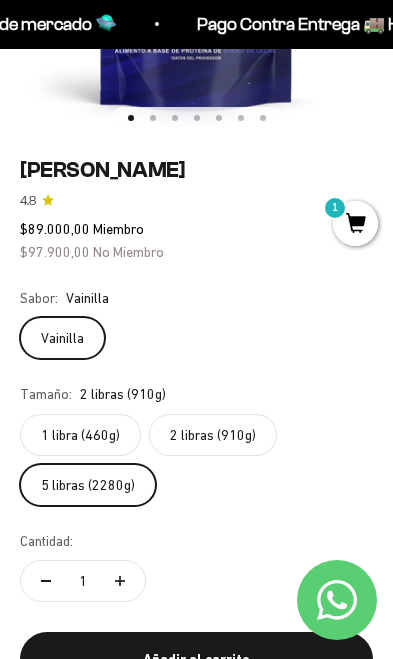 scroll, scrollTop: 0, scrollLeft: 790, axis: horizontal 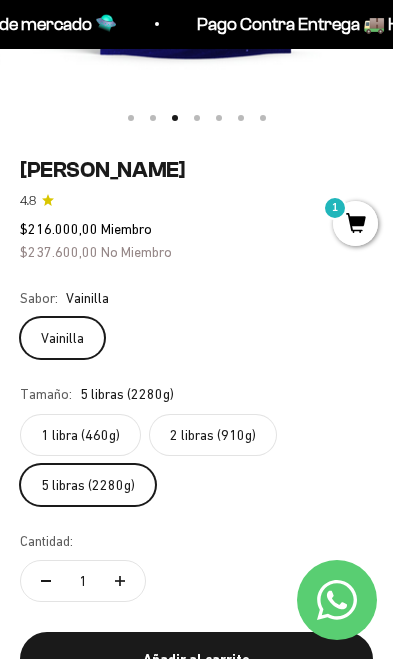 click on "2 libras (910g)" 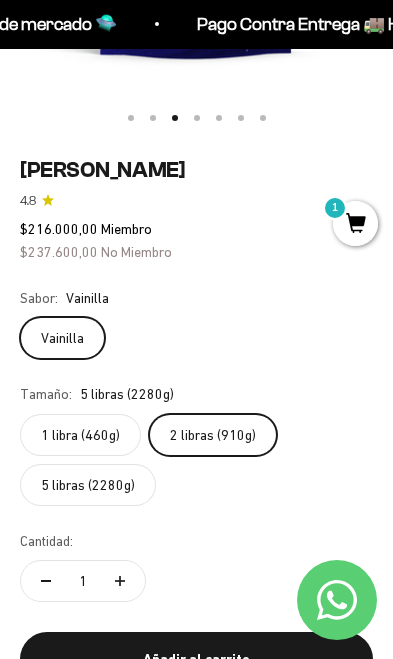 scroll, scrollTop: 0, scrollLeft: 0, axis: both 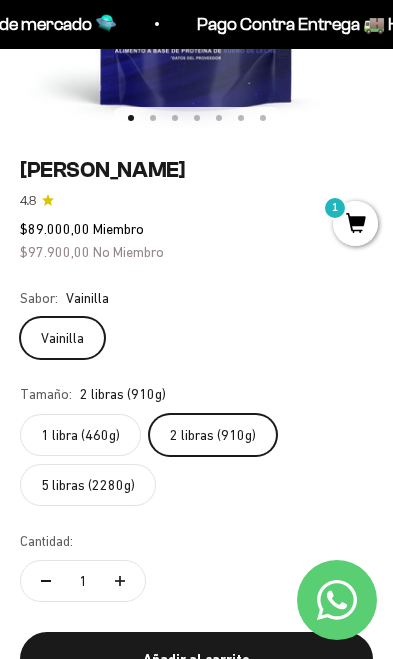click on "Vainilla" 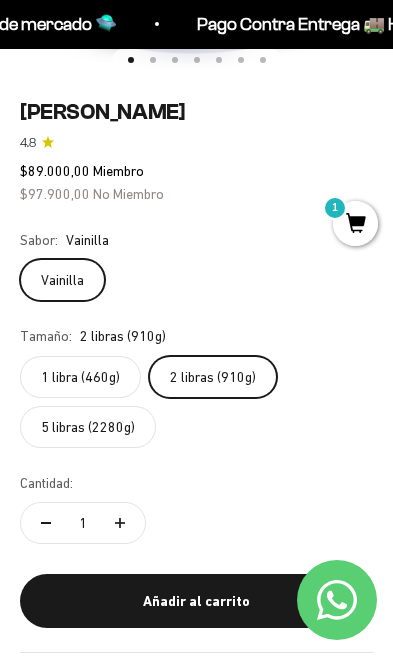 scroll, scrollTop: 483, scrollLeft: 0, axis: vertical 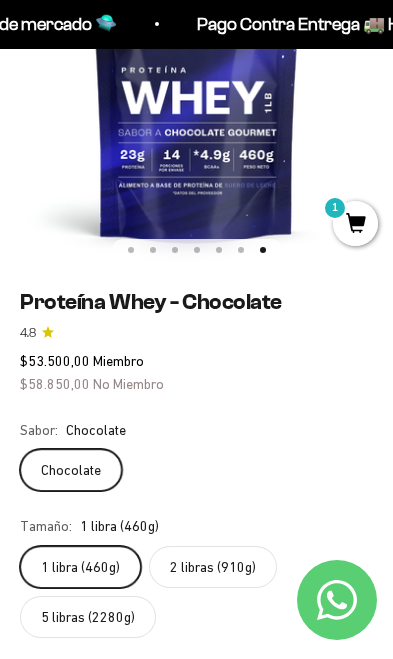 click on "2 libras (910g)" 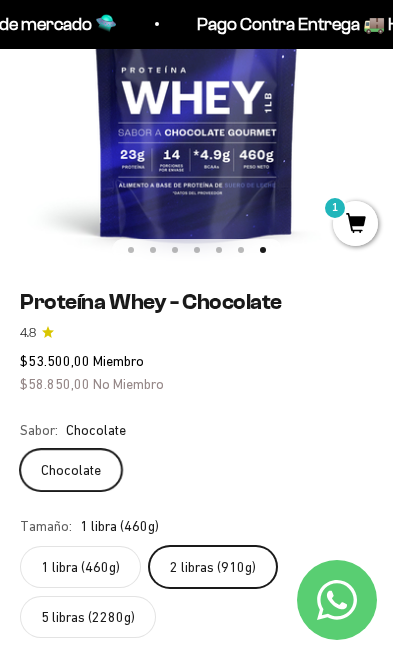 scroll, scrollTop: 0, scrollLeft: 0, axis: both 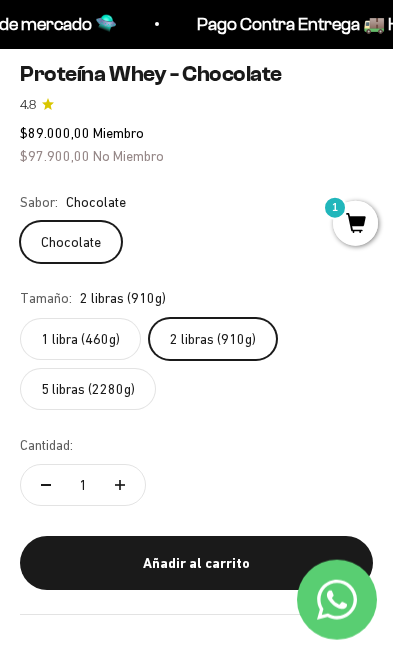 click on "5 libras (2280g)" 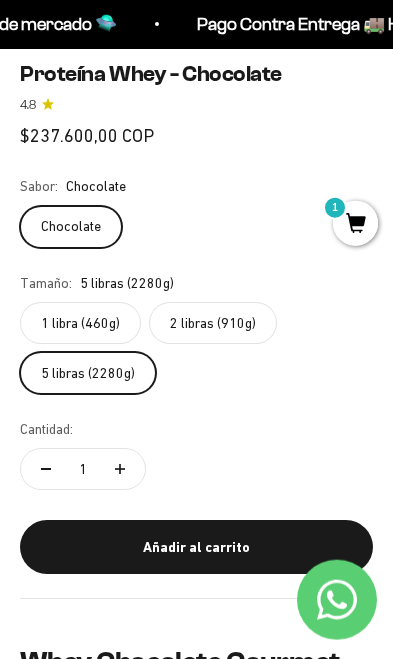 scroll, scrollTop: 512, scrollLeft: 0, axis: vertical 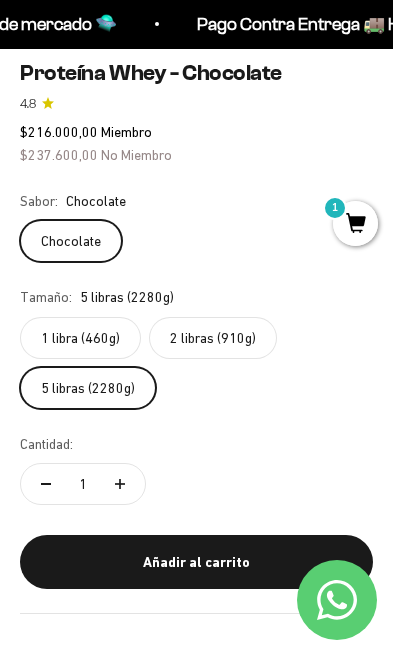 click on "2 libras (910g)" 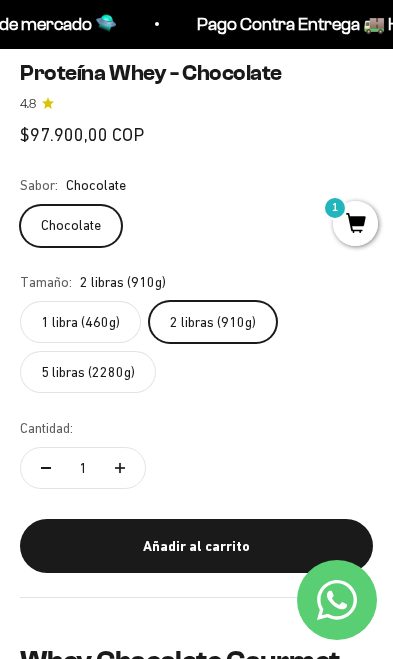 scroll, scrollTop: 0, scrollLeft: 0, axis: both 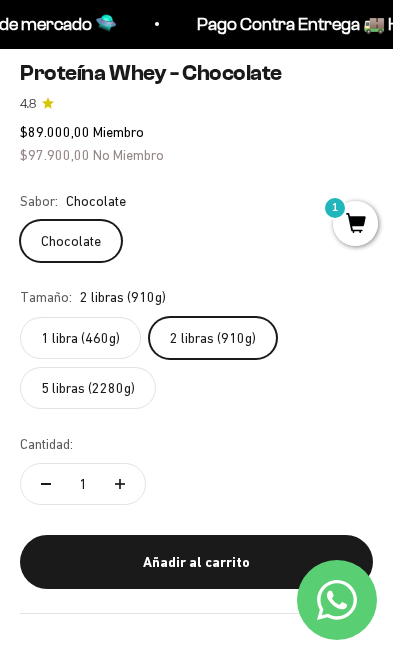 click on "Añadir al carrito" at bounding box center (196, 562) 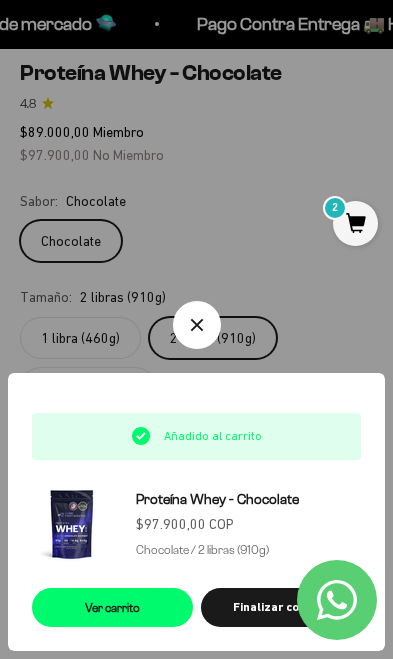 click on "Ver carrito" at bounding box center [112, 607] 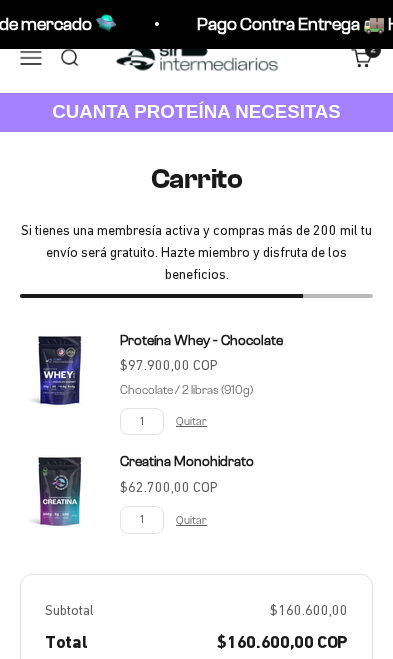 scroll, scrollTop: 0, scrollLeft: 0, axis: both 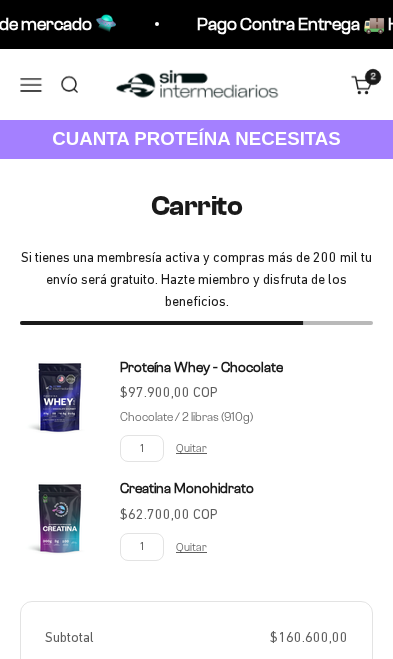 click on "Menú" at bounding box center [31, 84] 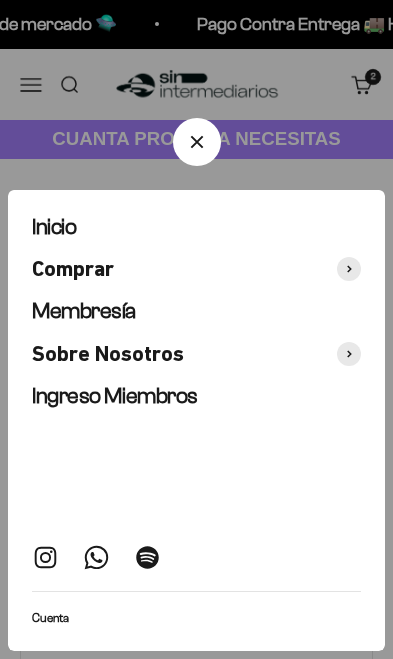 click at bounding box center [349, 269] 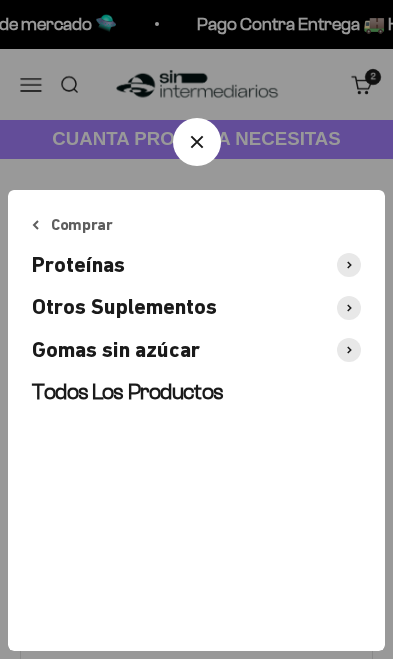 click at bounding box center (349, 308) 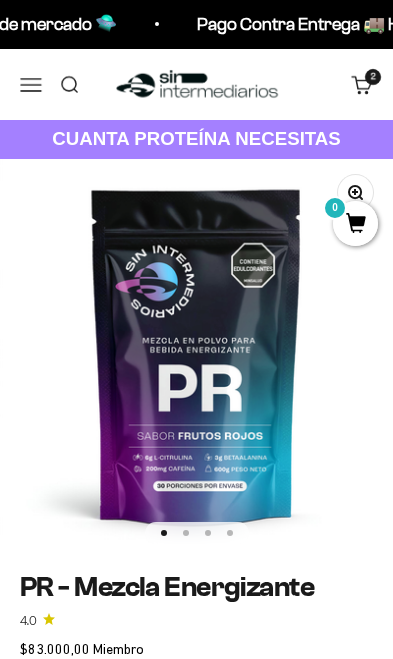 scroll, scrollTop: 0, scrollLeft: 0, axis: both 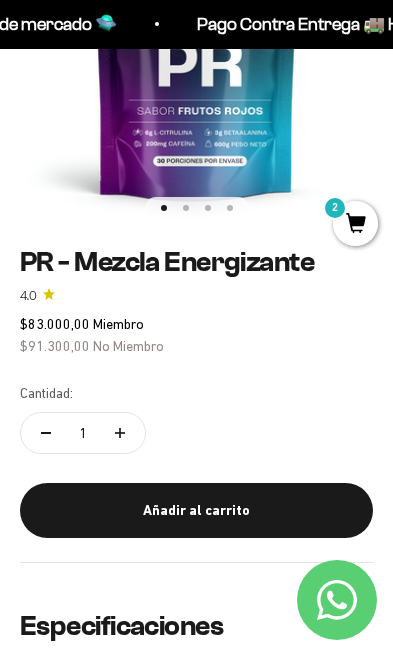 click on "Añadir al carrito" at bounding box center [196, 510] 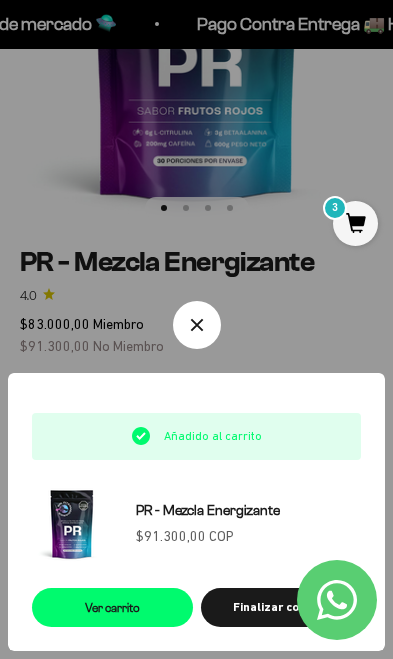 click on "Ver carrito" at bounding box center [112, 607] 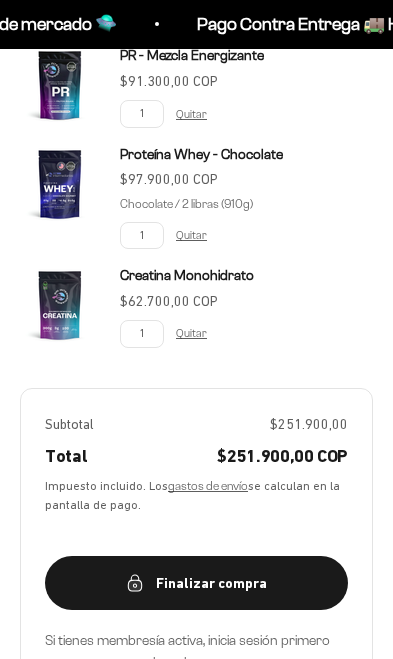 scroll, scrollTop: 289, scrollLeft: 0, axis: vertical 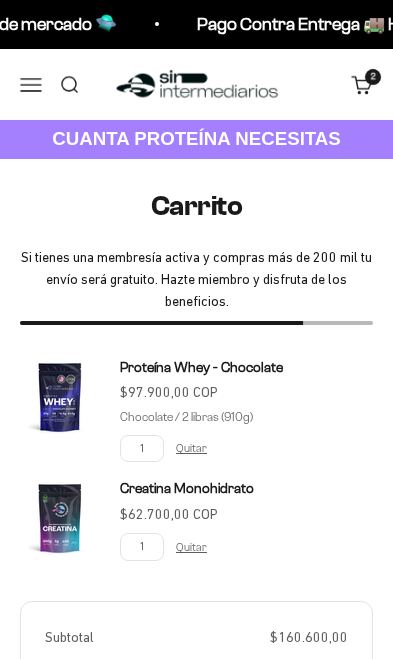 click on "Proteína Whey - Chocolate" at bounding box center [201, 367] 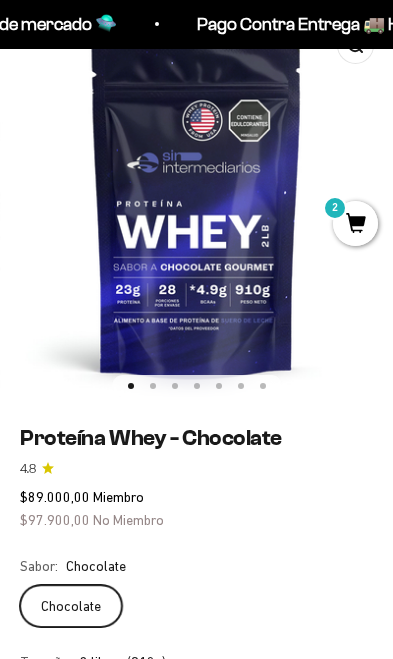 scroll, scrollTop: 310, scrollLeft: 0, axis: vertical 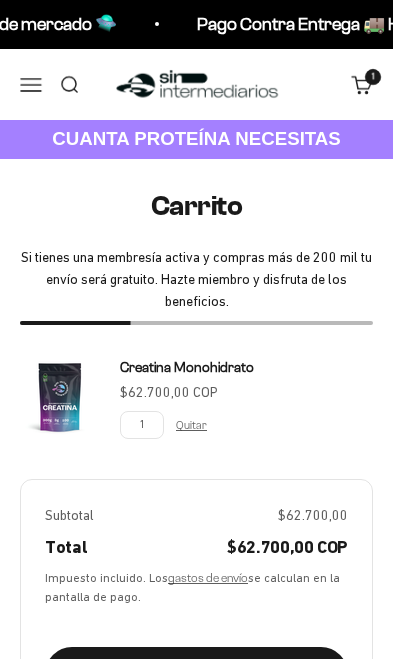 click on "Menú" at bounding box center [31, 84] 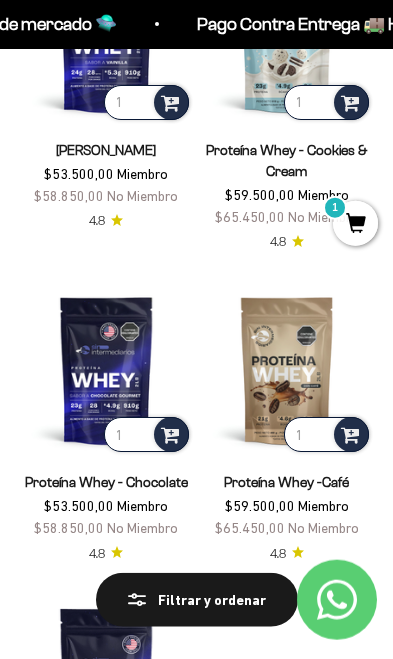 scroll, scrollTop: 293, scrollLeft: 0, axis: vertical 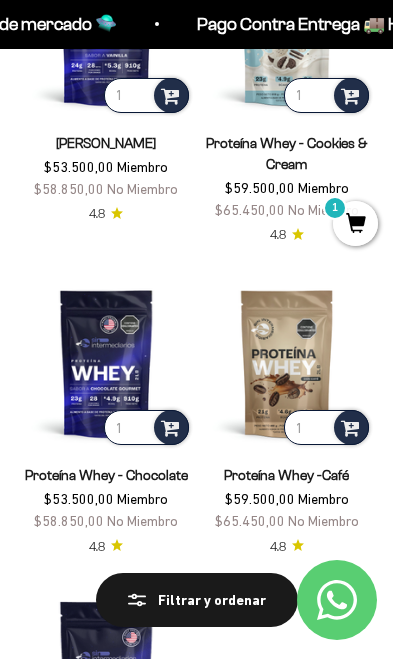 click on "Proteína Whey -Café" at bounding box center [286, 475] 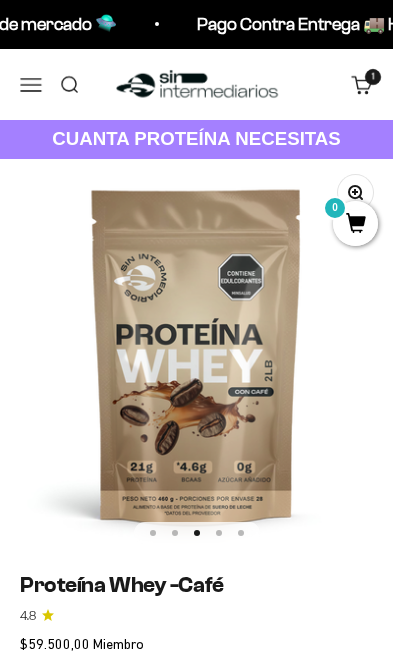 scroll, scrollTop: 53, scrollLeft: 0, axis: vertical 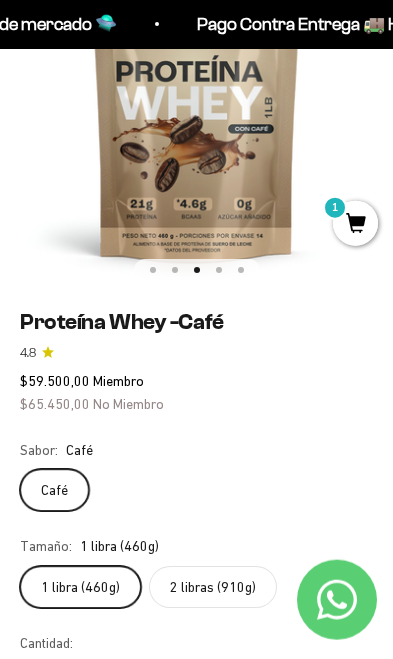 click on "2 libras (910g)" 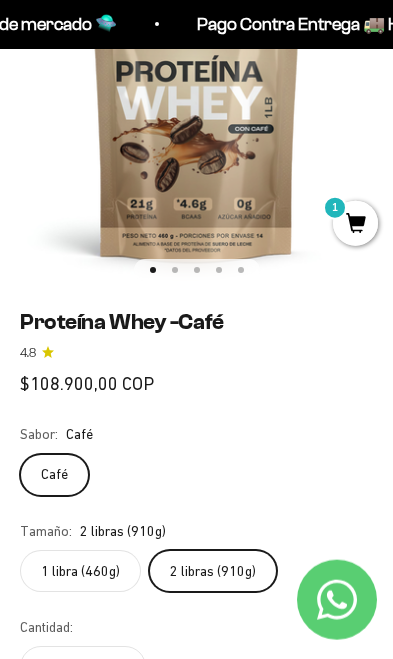 scroll, scrollTop: 0, scrollLeft: 0, axis: both 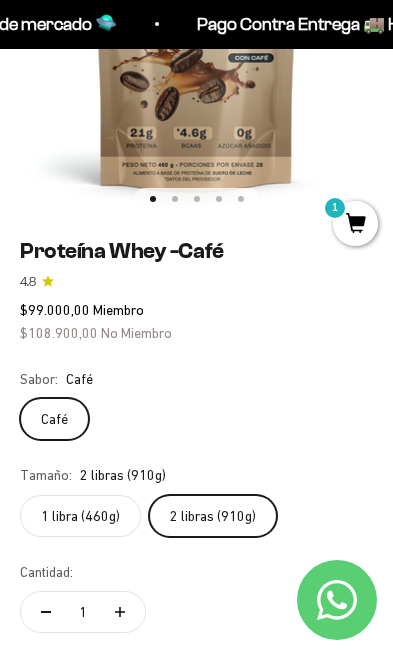 click on "Añadir al carrito" at bounding box center [196, 690] 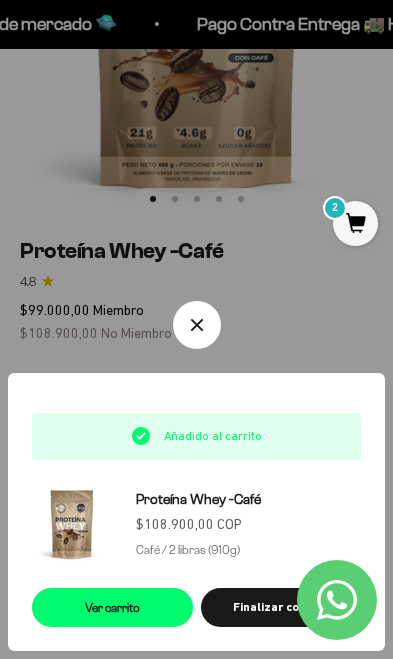 click on "Ver carrito" at bounding box center (112, 607) 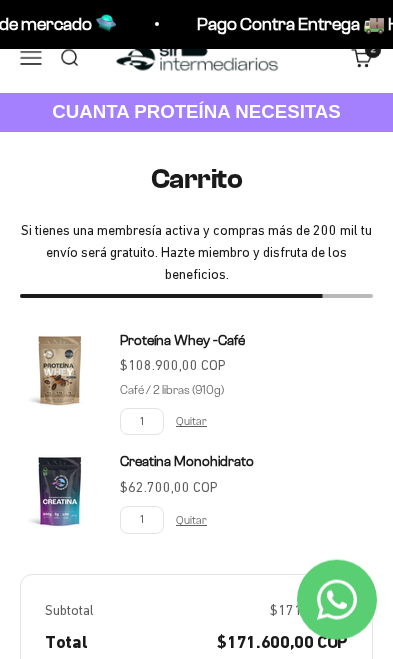 scroll, scrollTop: 0, scrollLeft: 0, axis: both 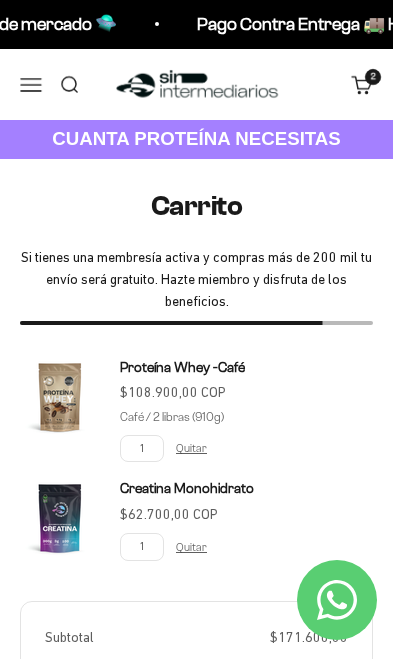 click on "Menú" at bounding box center (31, 84) 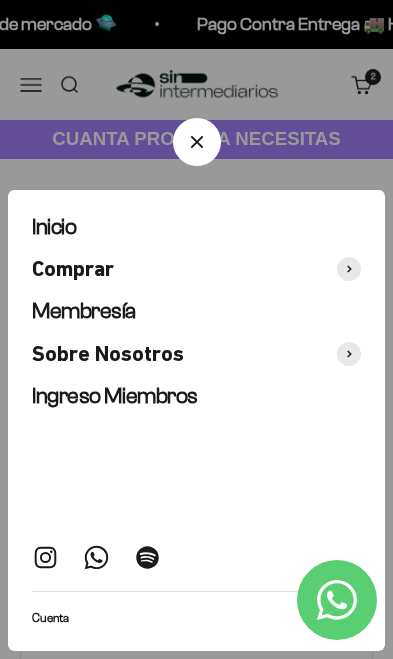 click on "Membresía" at bounding box center [84, 310] 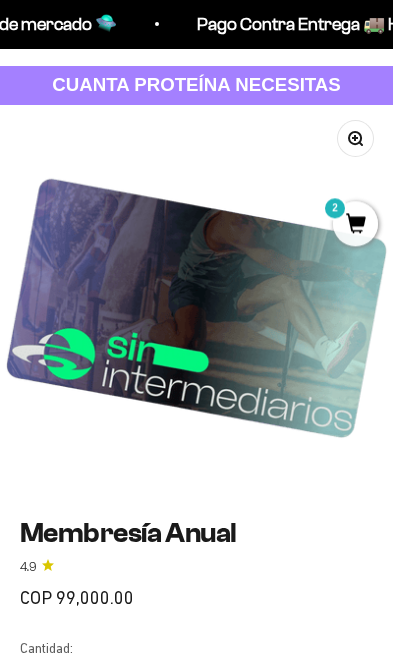 scroll, scrollTop: 153, scrollLeft: 0, axis: vertical 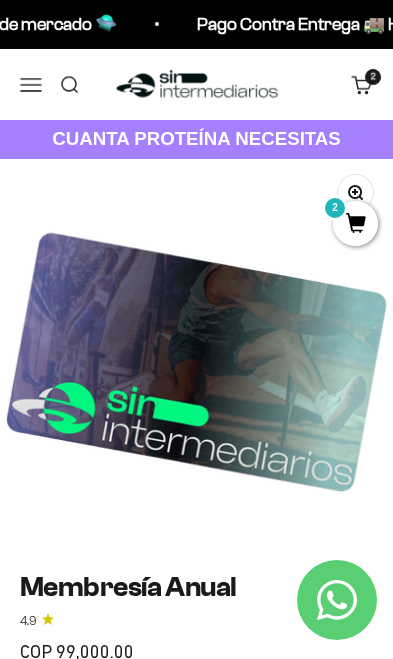 click on "2" at bounding box center [355, 223] 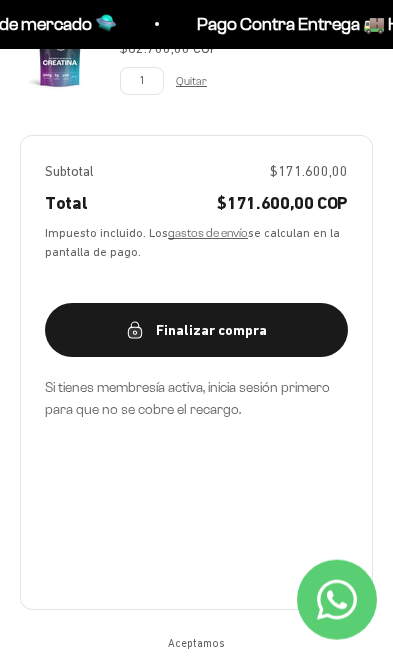 scroll, scrollTop: 488, scrollLeft: 0, axis: vertical 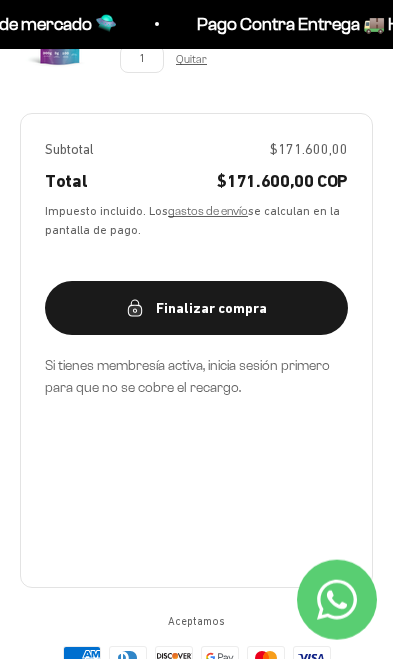 click on "gastos de envío" at bounding box center (208, 210) 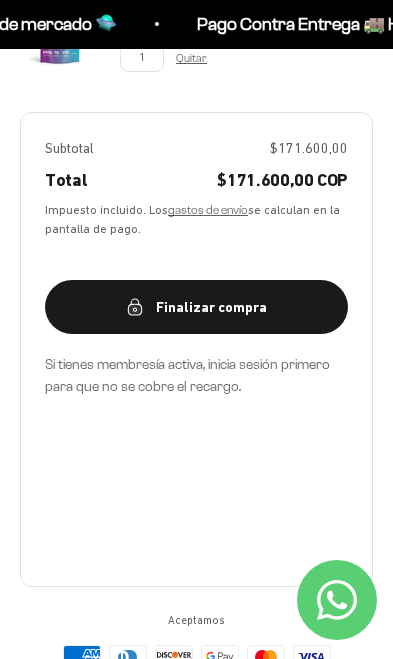 click on "Finalizar compra" at bounding box center (196, 307) 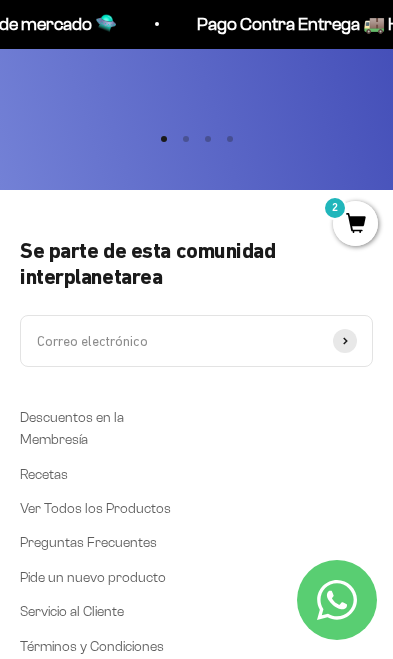 scroll, scrollTop: 737, scrollLeft: 0, axis: vertical 